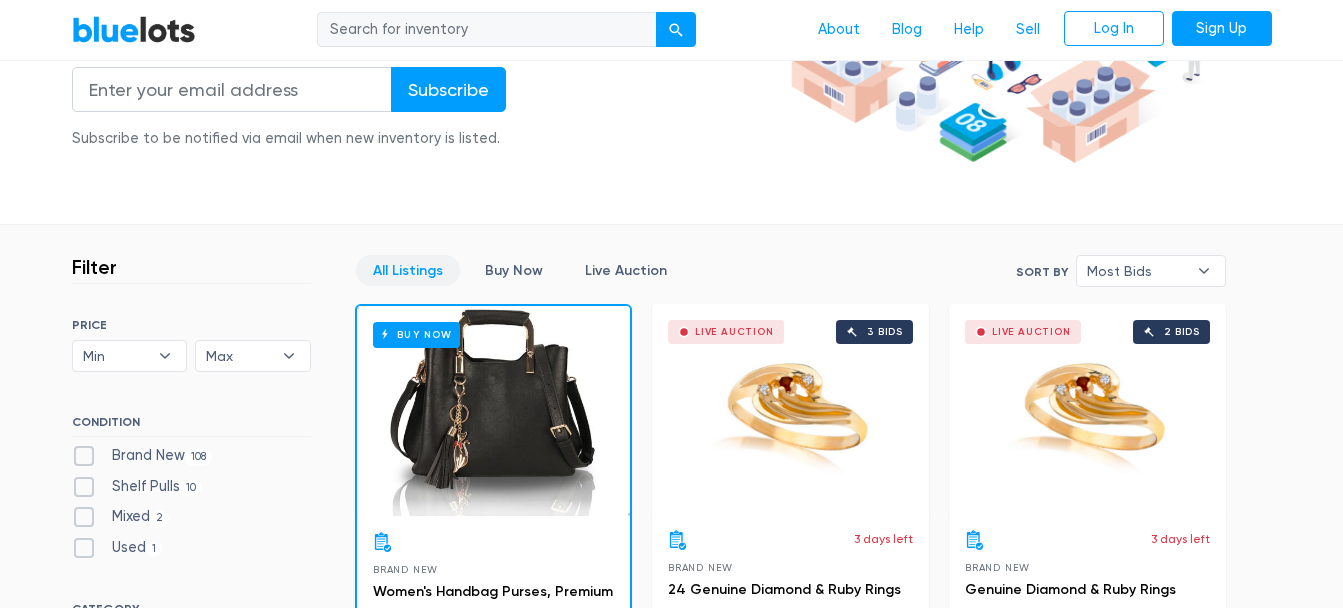 scroll, scrollTop: 0, scrollLeft: 0, axis: both 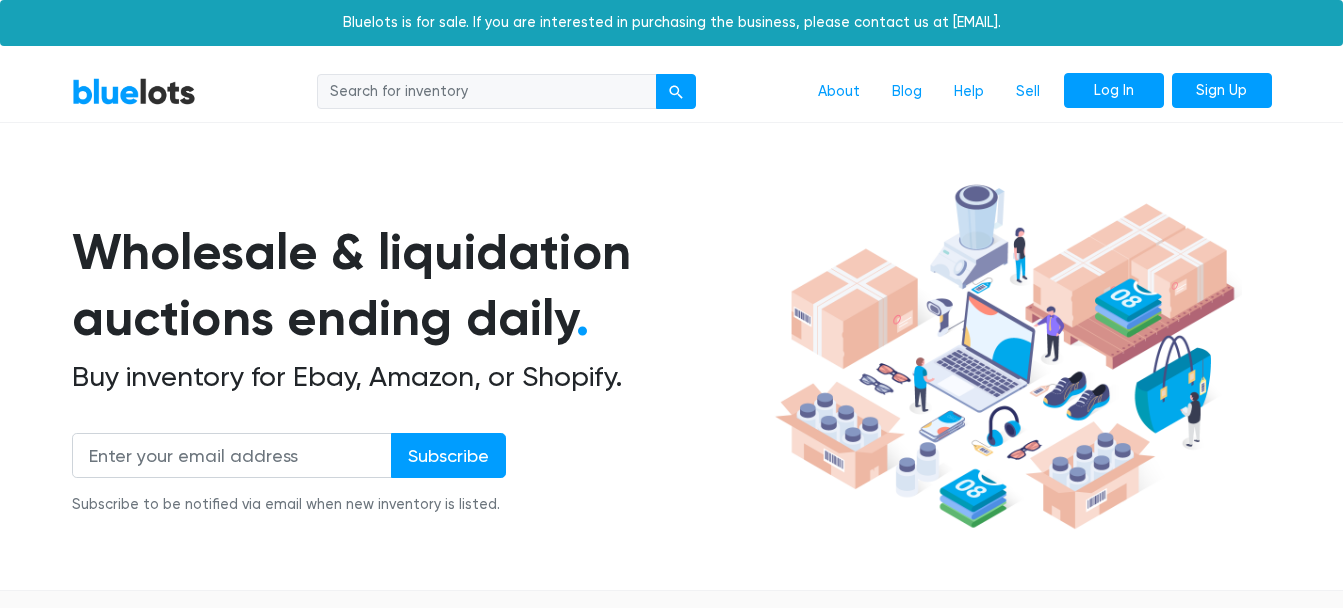 click on "Log In" at bounding box center (1114, 91) 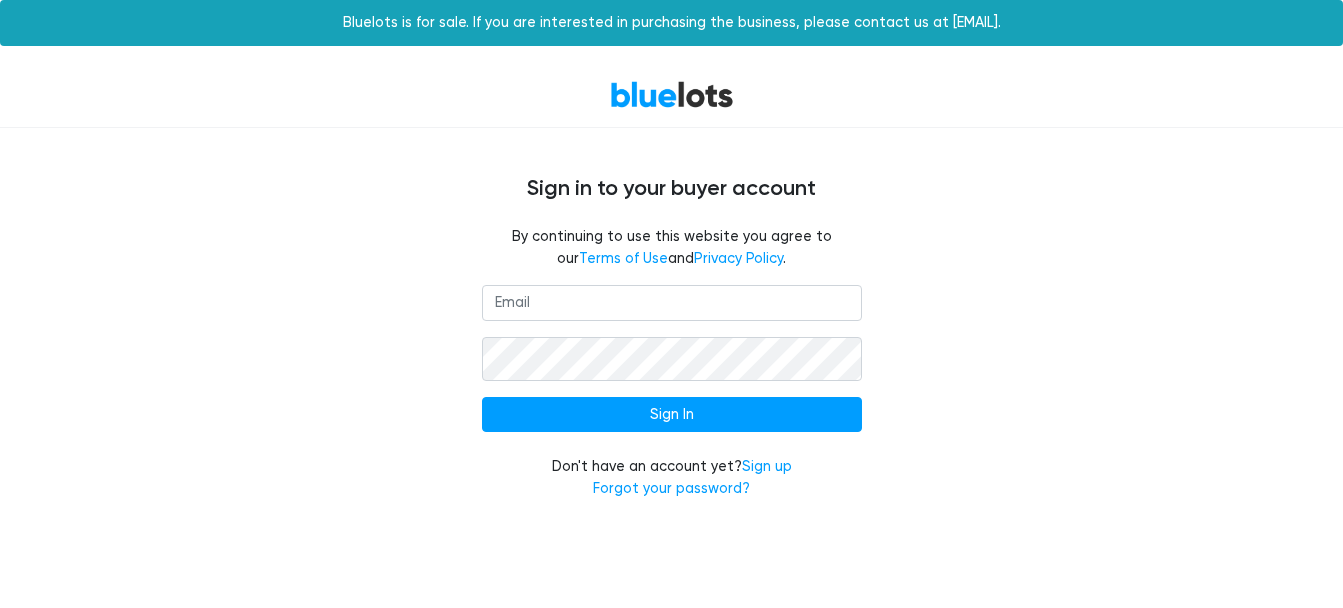 scroll, scrollTop: 0, scrollLeft: 0, axis: both 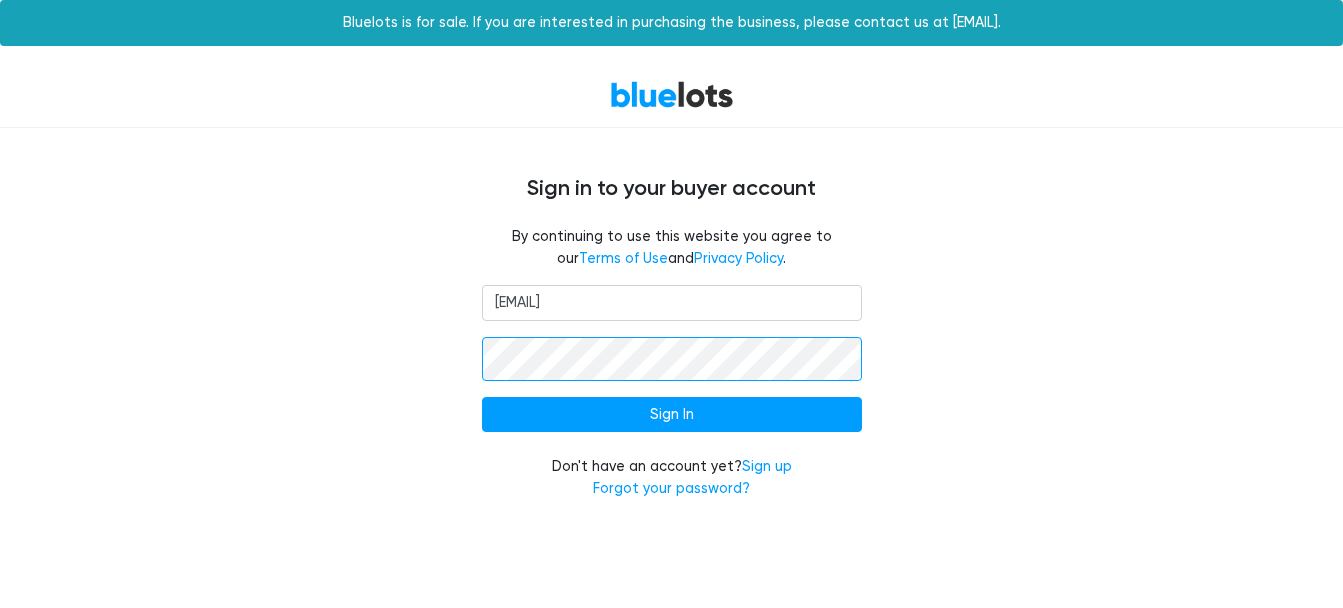 click on "Sign In" at bounding box center (672, 415) 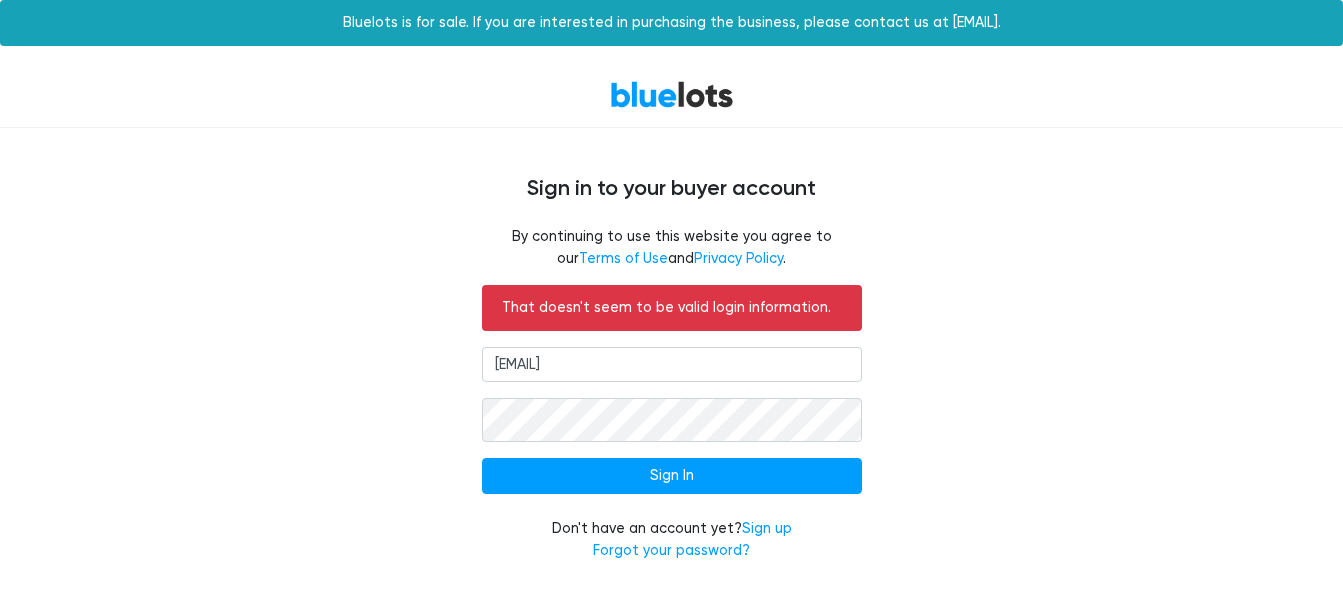 scroll, scrollTop: 0, scrollLeft: 0, axis: both 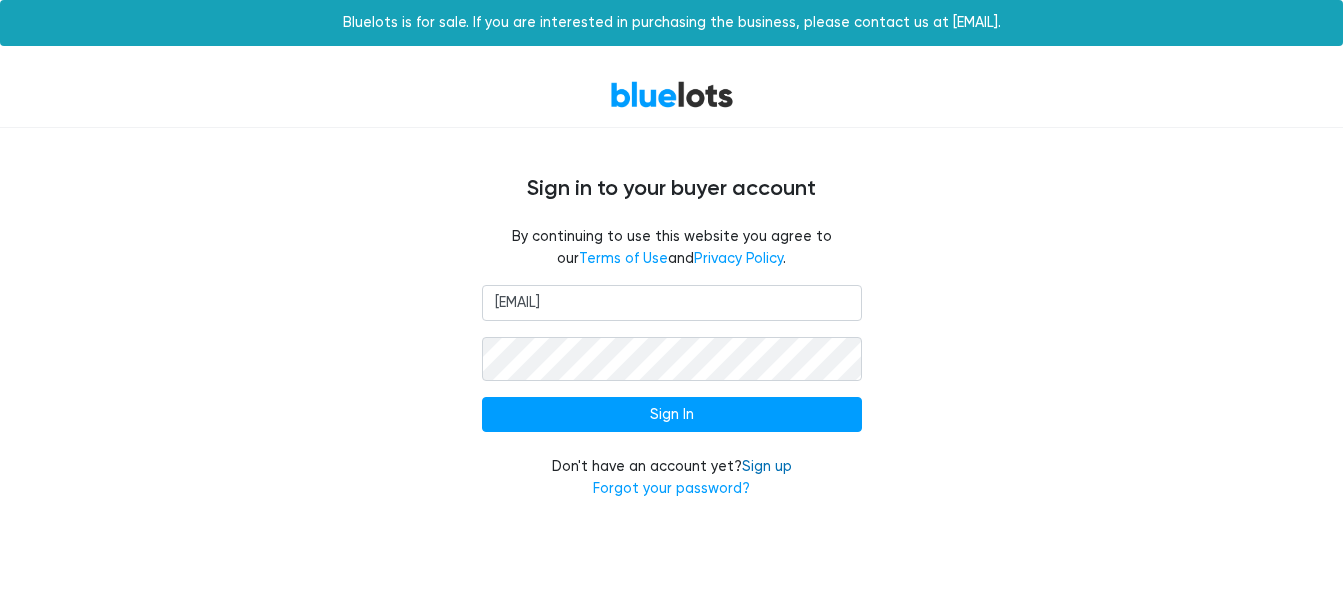 click on "Sign up" at bounding box center (767, 466) 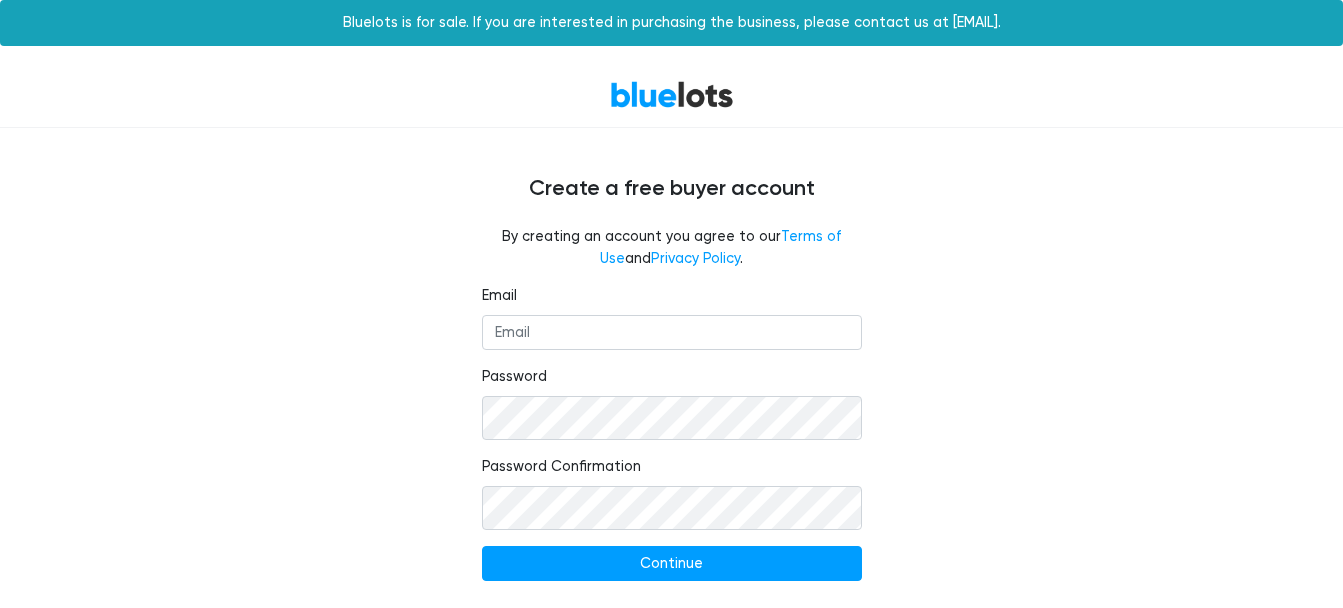 scroll, scrollTop: 0, scrollLeft: 0, axis: both 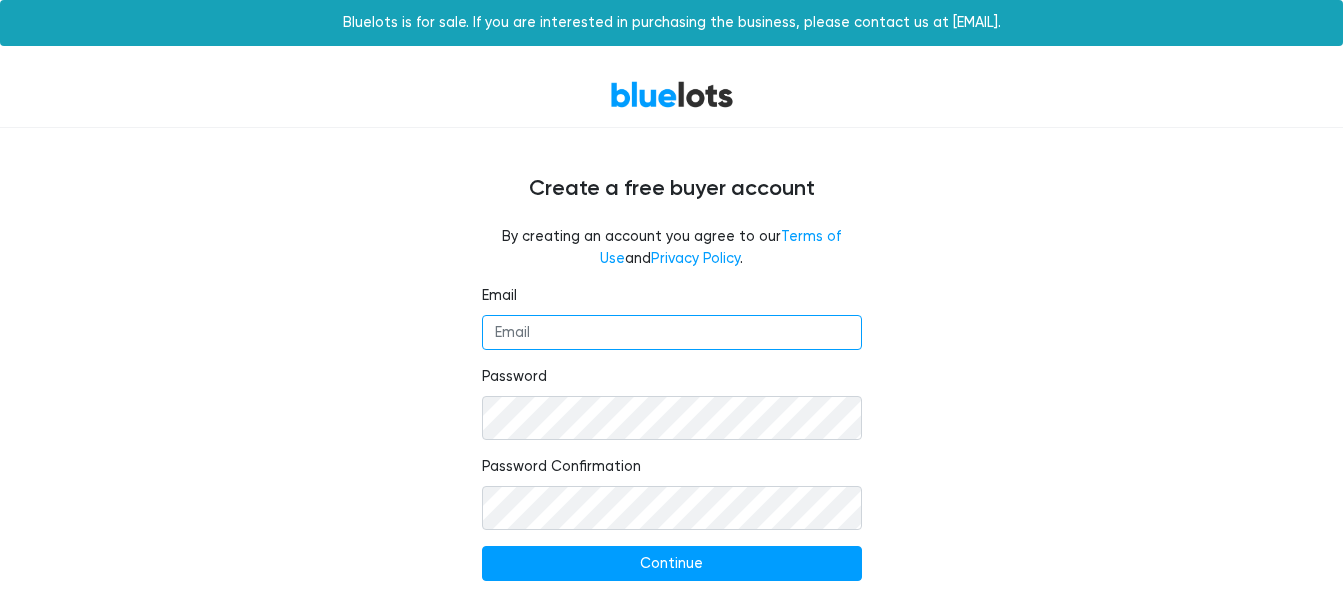 click on "Email" at bounding box center (672, 333) 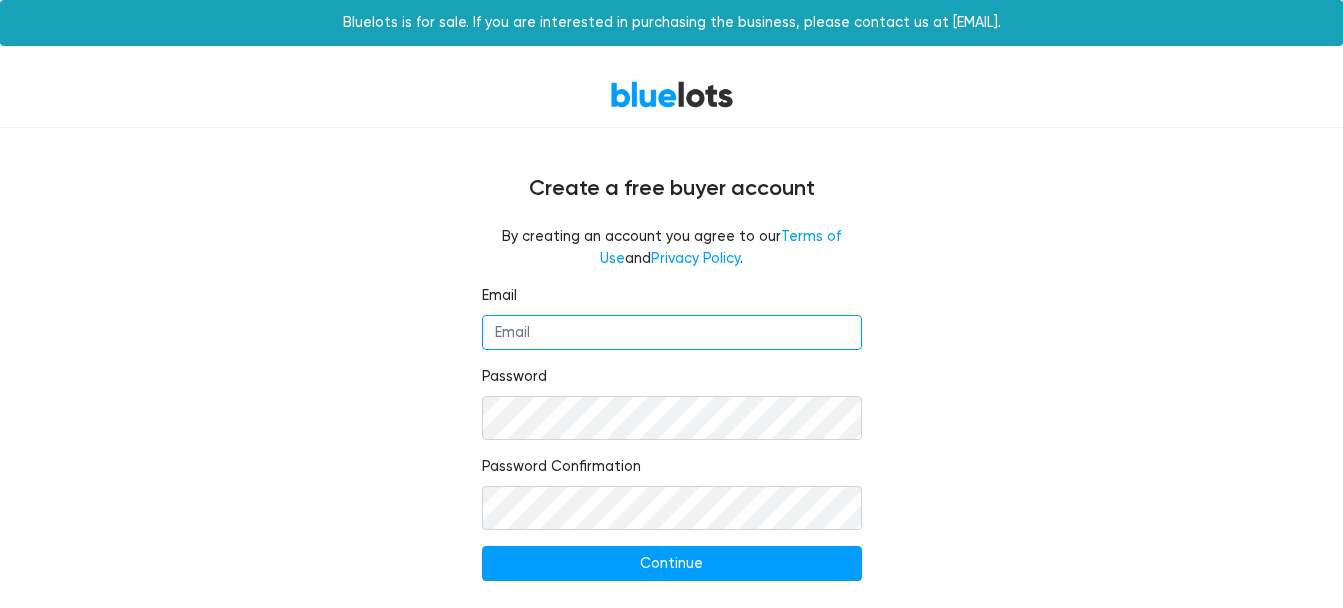 type on "[EMAIL]" 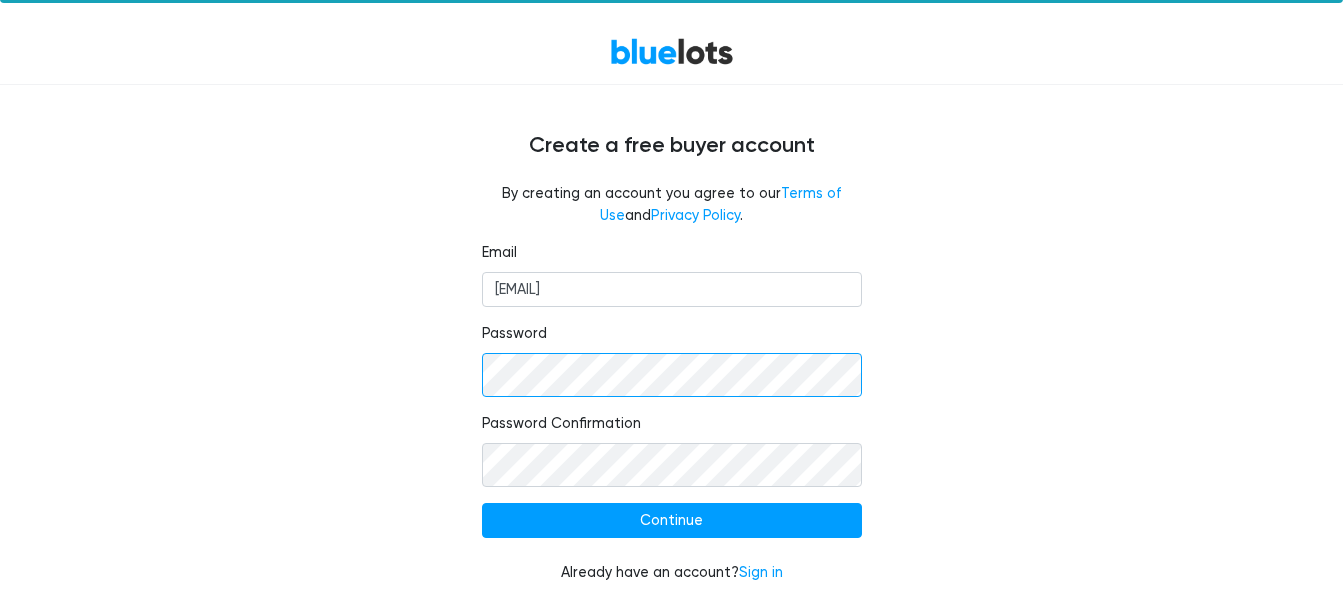 scroll, scrollTop: 171, scrollLeft: 0, axis: vertical 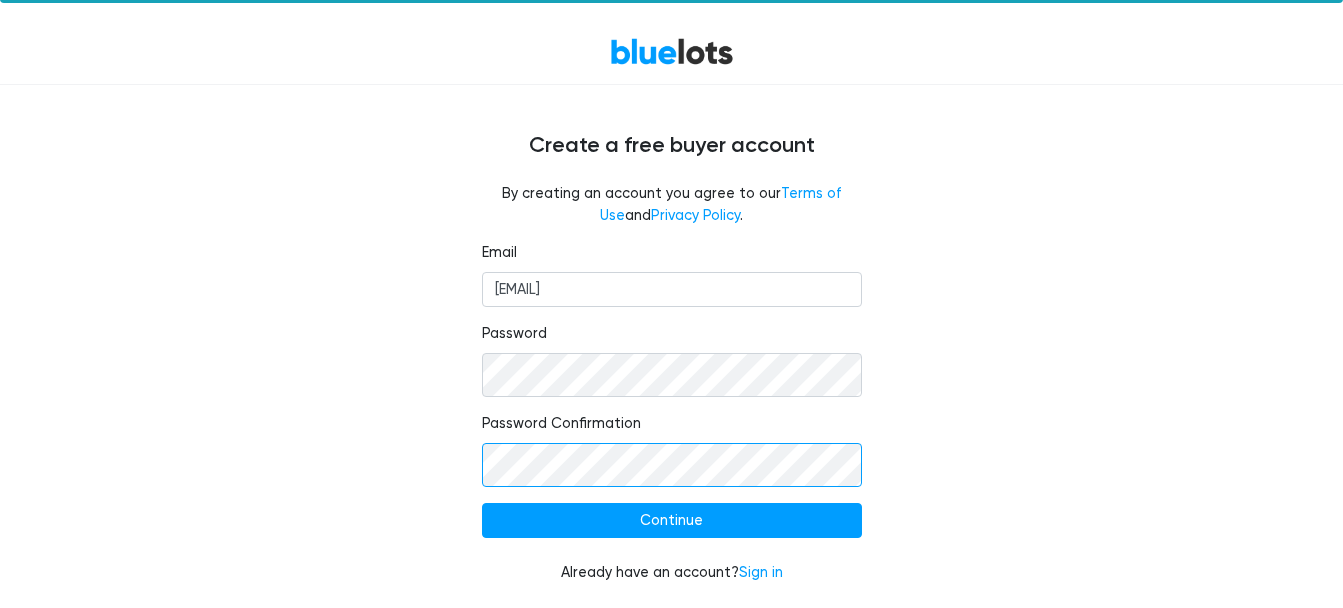 click on "Continue" at bounding box center [672, 521] 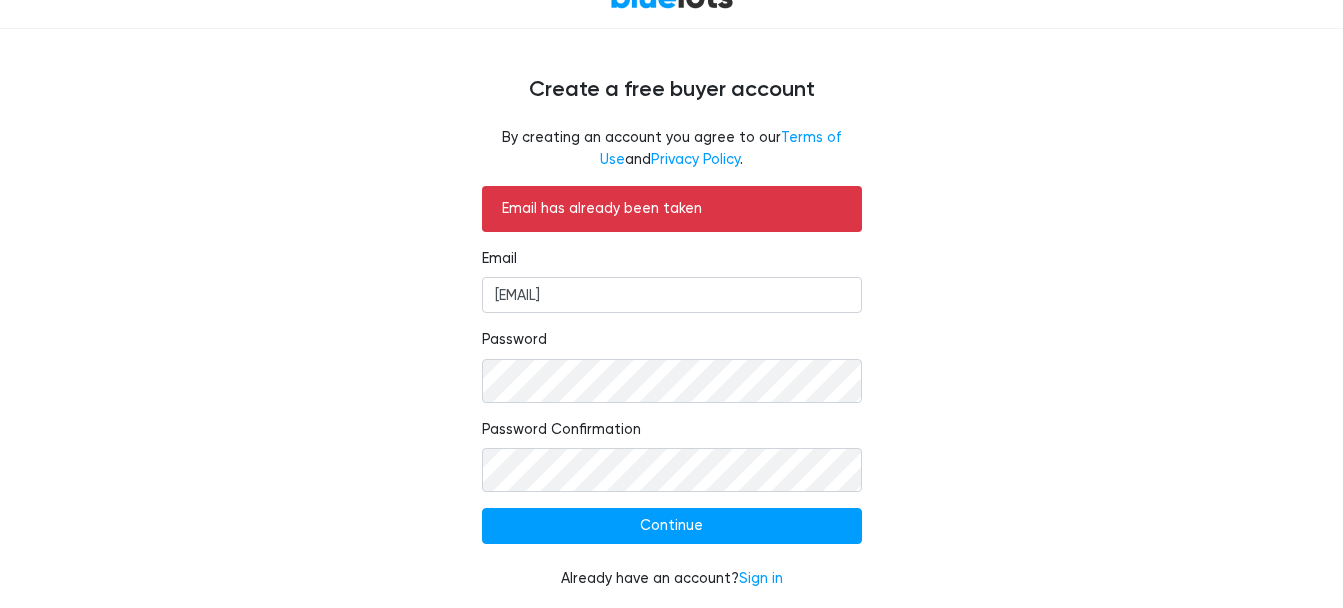 scroll, scrollTop: 248, scrollLeft: 0, axis: vertical 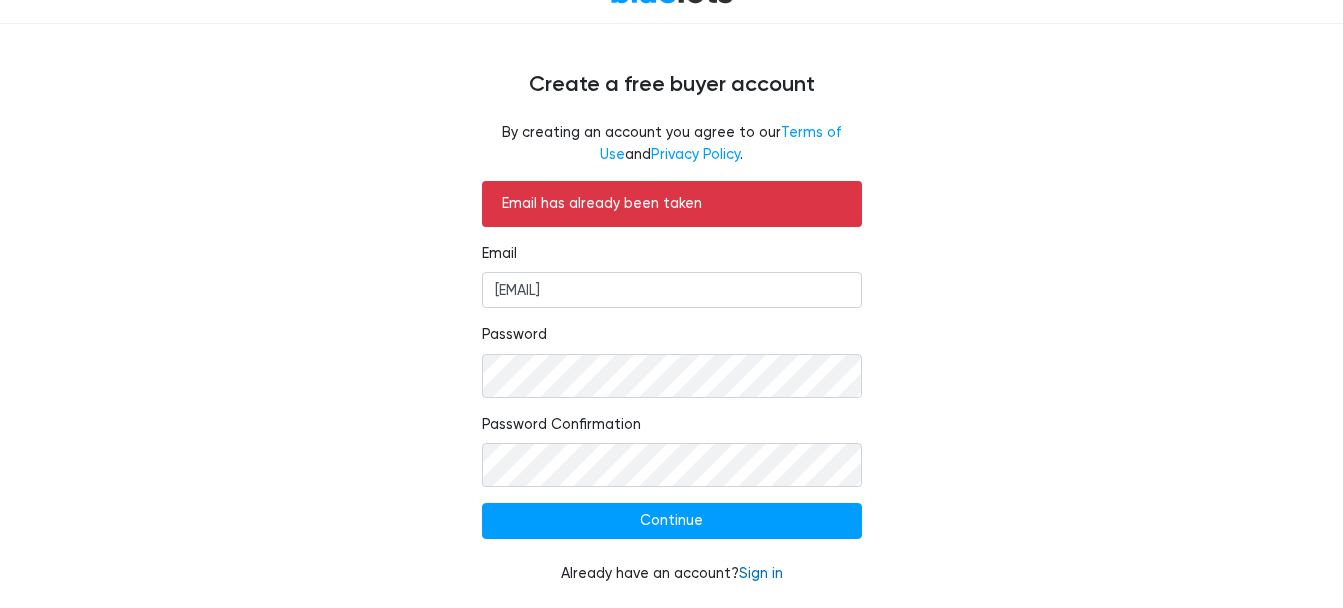 click on "Sign in" at bounding box center [761, 573] 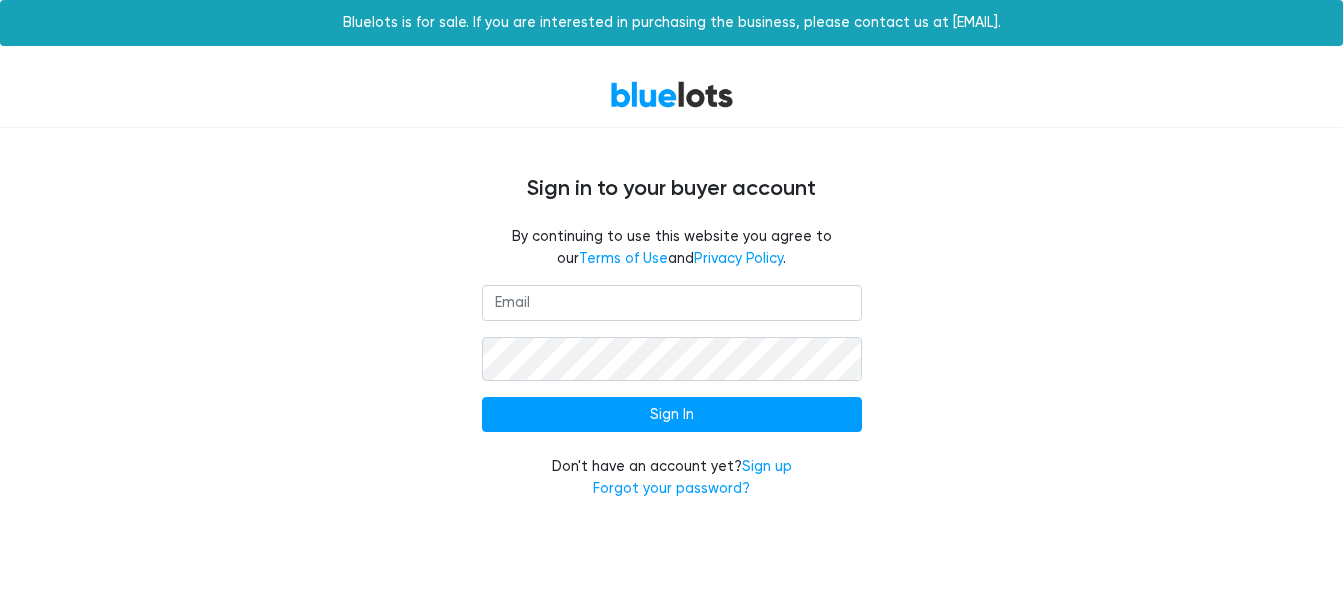 scroll, scrollTop: 0, scrollLeft: 0, axis: both 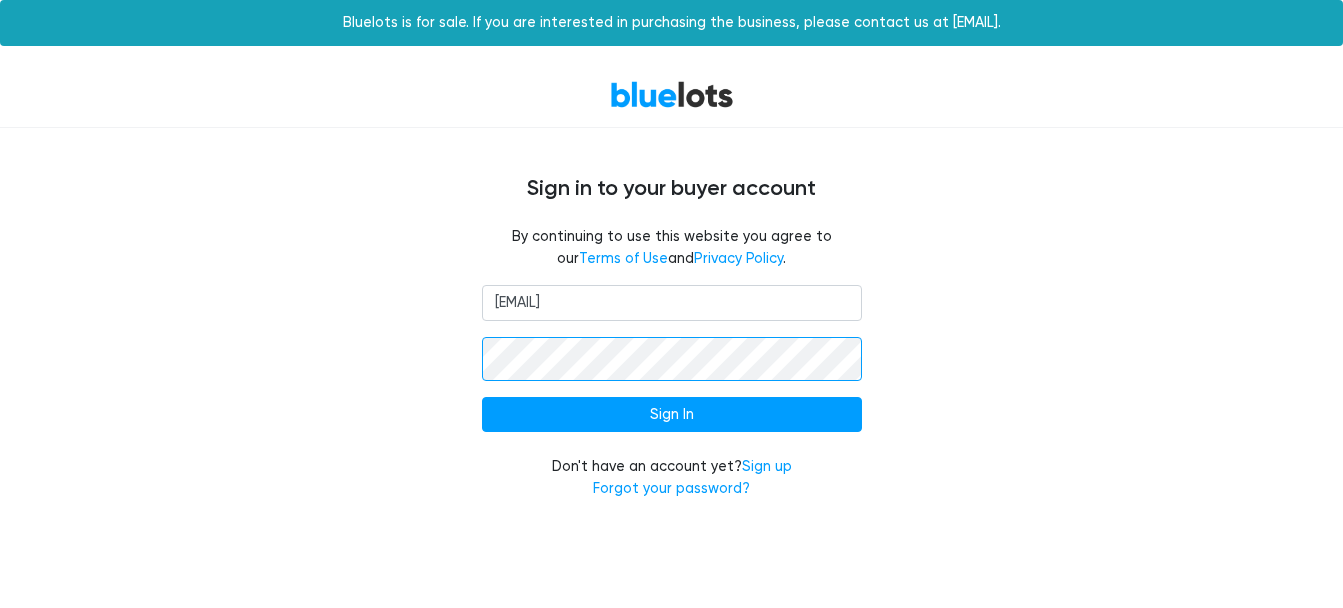 click on "Sign In" at bounding box center (672, 415) 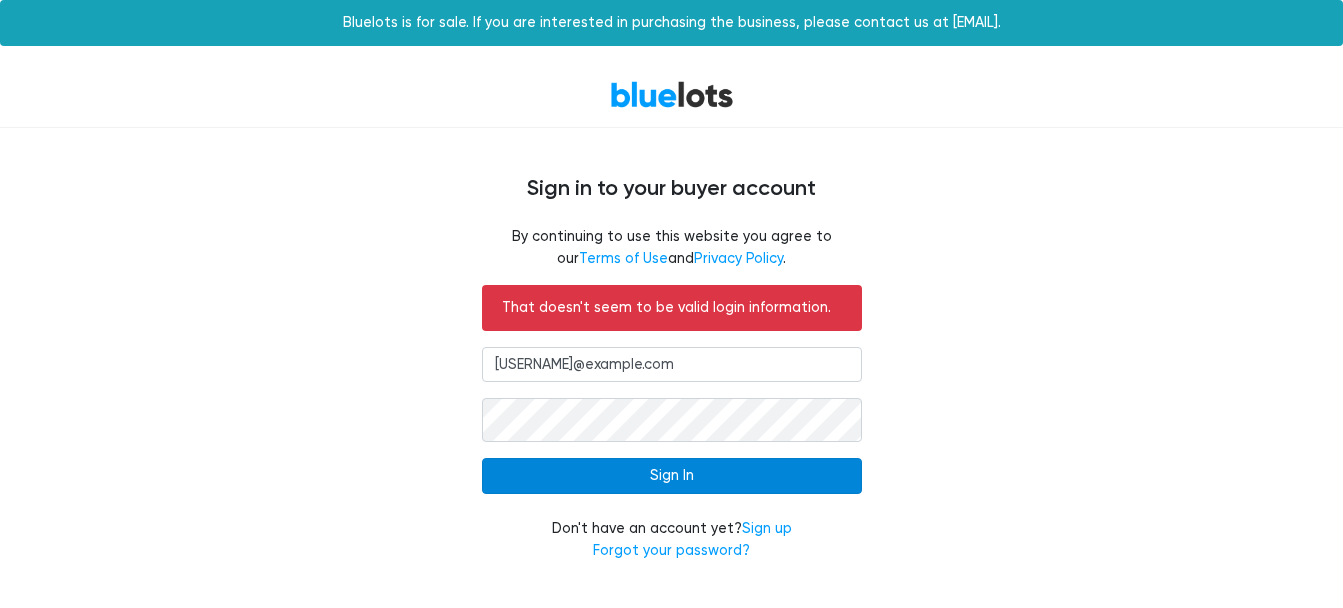 scroll, scrollTop: 127, scrollLeft: 0, axis: vertical 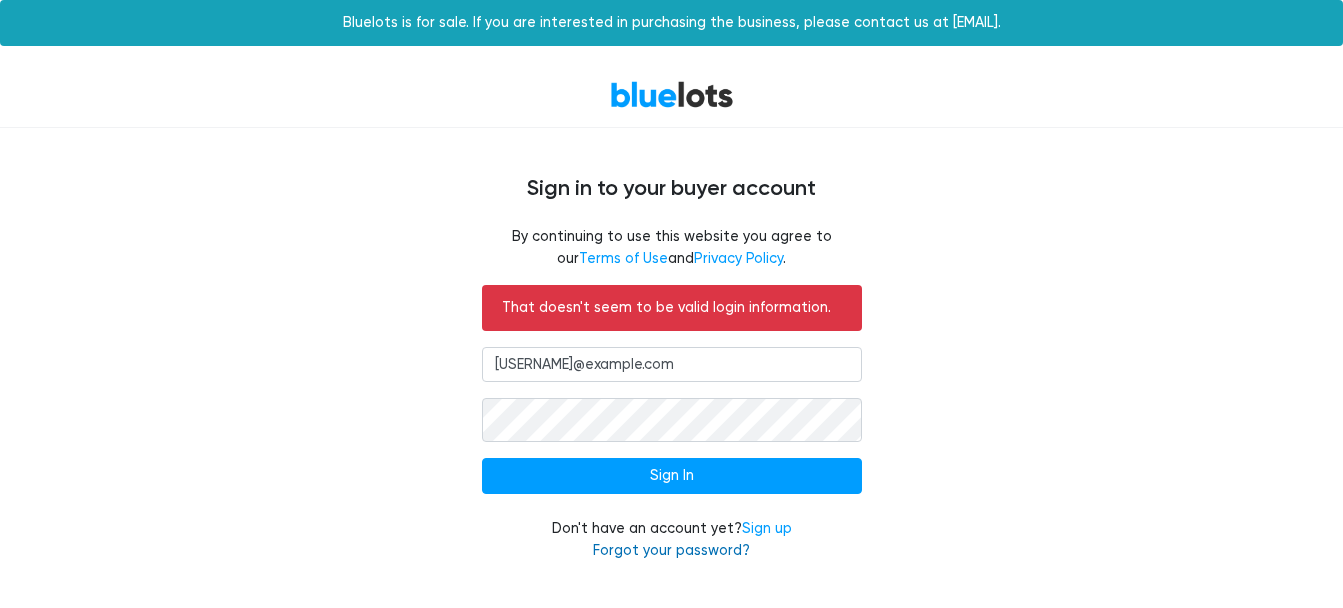 click on "Forgot your password?" at bounding box center (671, 550) 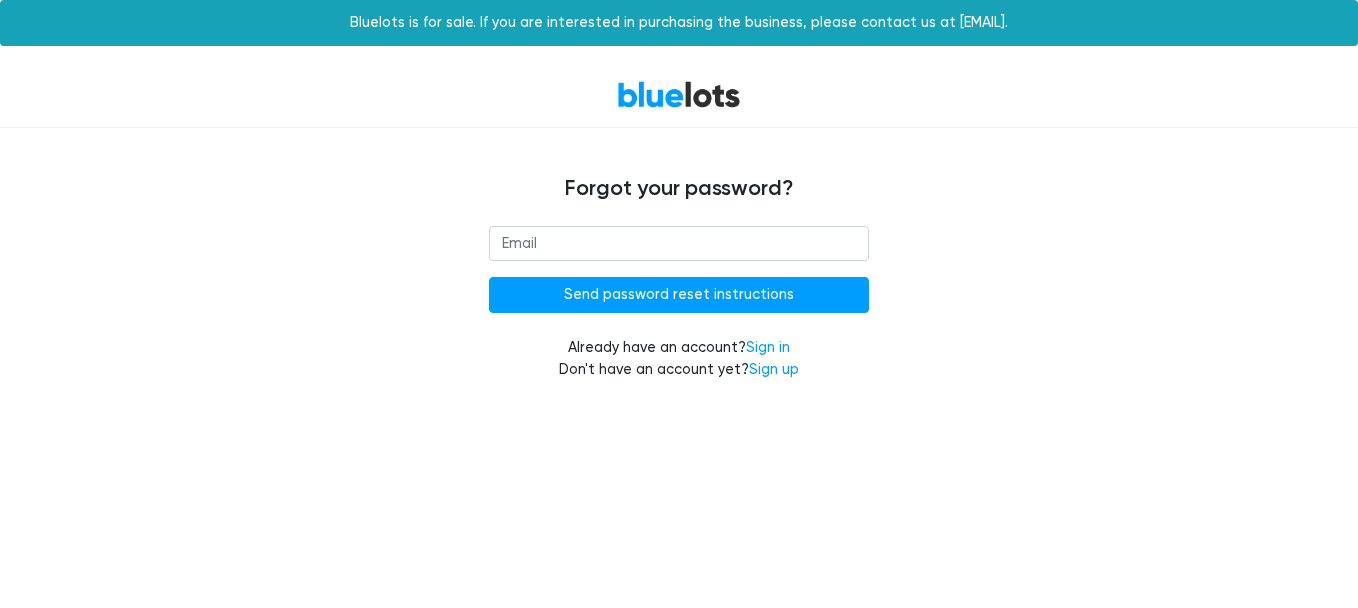 scroll, scrollTop: 0, scrollLeft: 0, axis: both 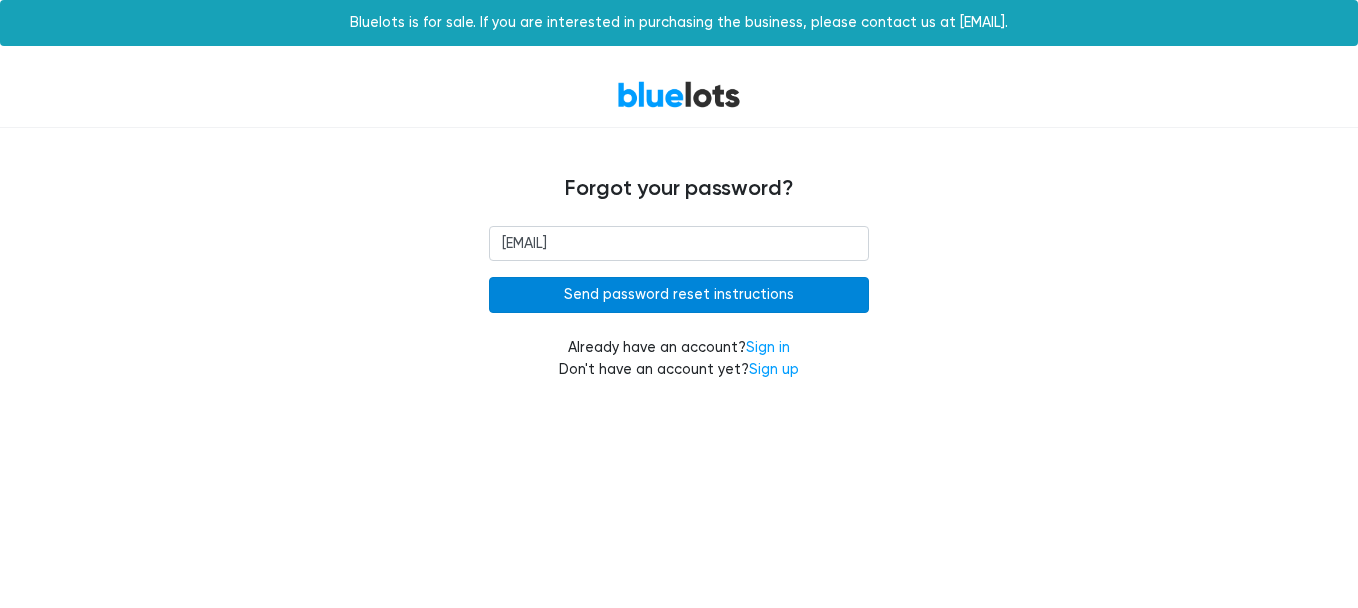 click on "Send password reset instructions" at bounding box center (679, 295) 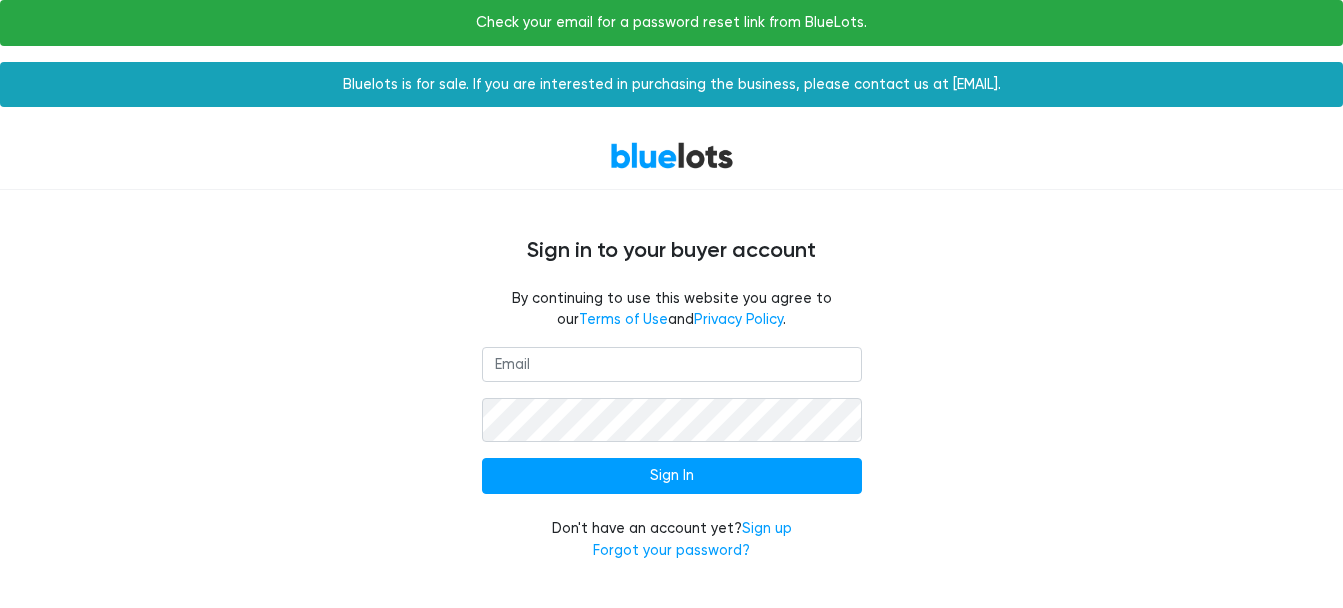 scroll, scrollTop: 0, scrollLeft: 0, axis: both 